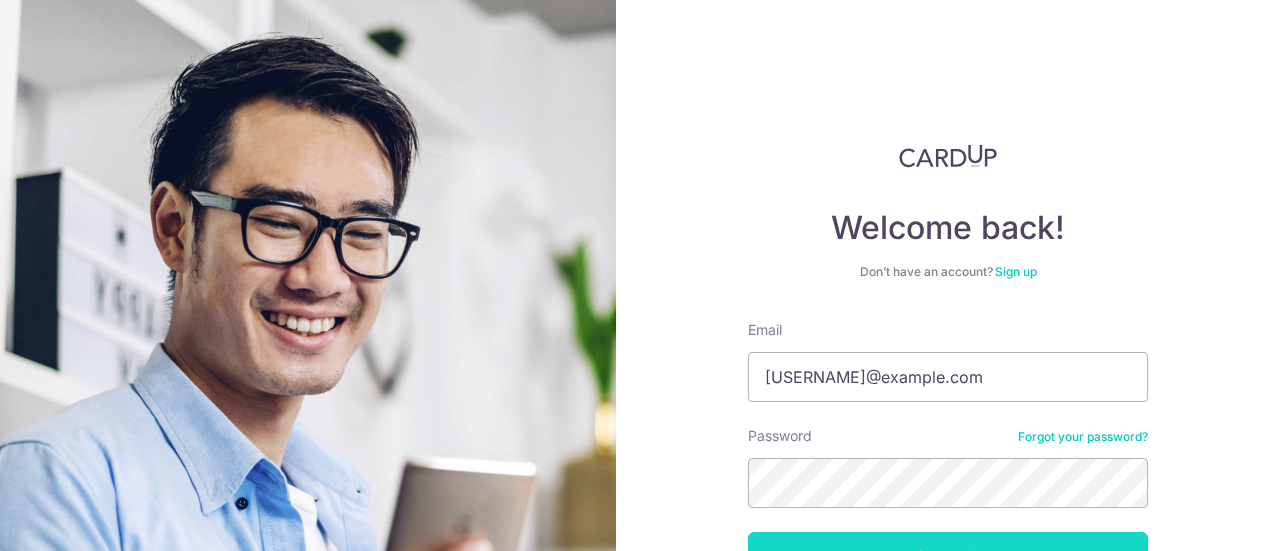 scroll, scrollTop: 0, scrollLeft: 0, axis: both 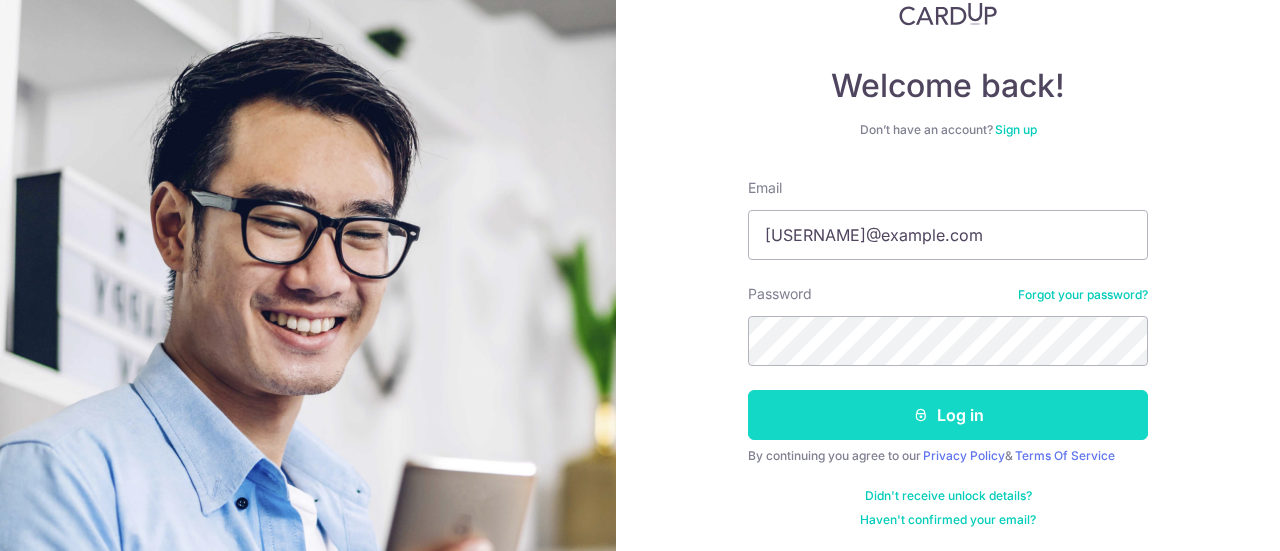 click on "Log in" at bounding box center [948, 415] 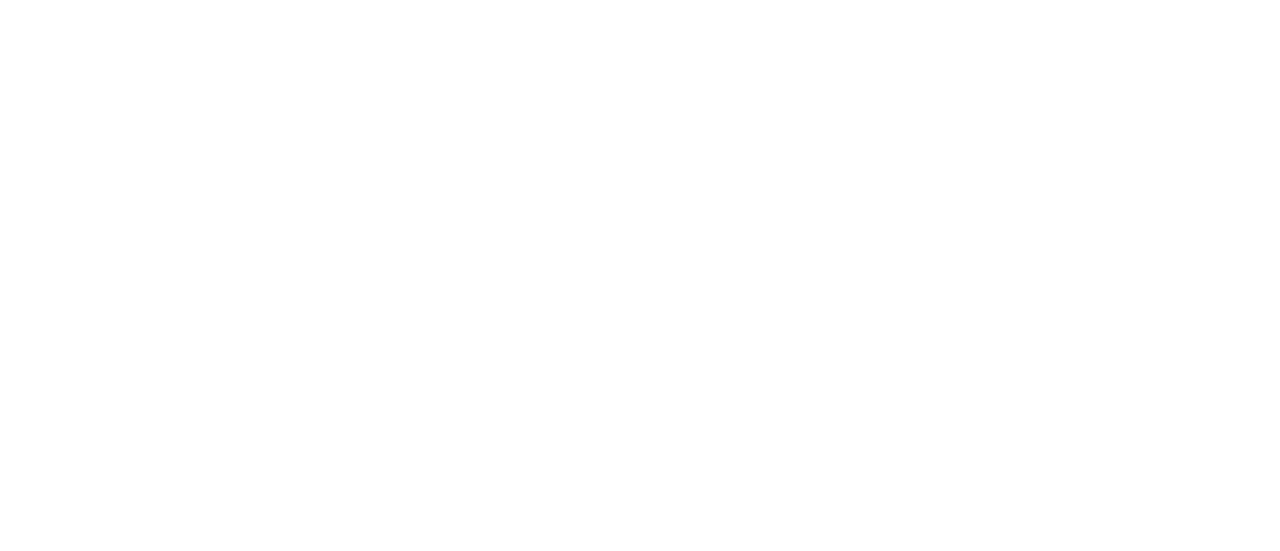 scroll, scrollTop: 0, scrollLeft: 0, axis: both 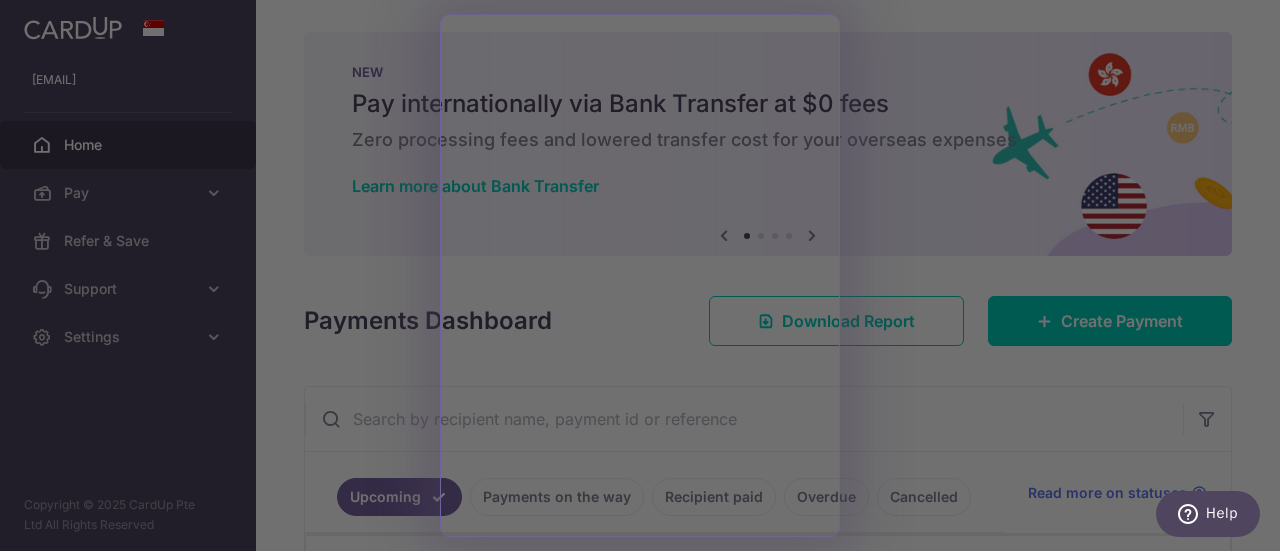 drag, startPoint x: 1278, startPoint y: 145, endPoint x: 1279, endPoint y: 223, distance: 78.00641 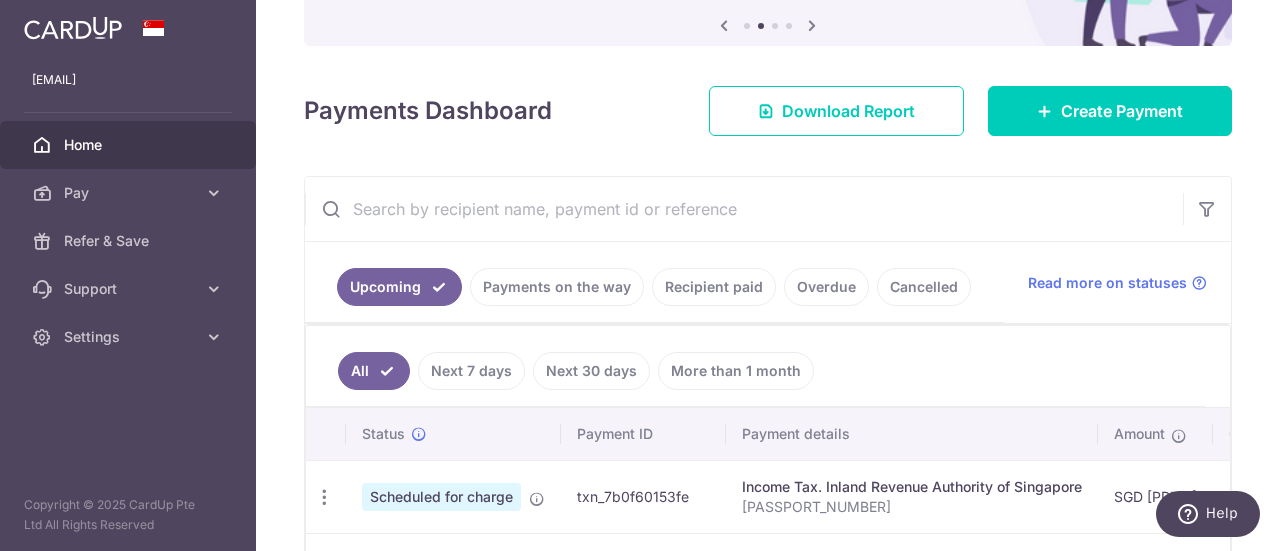 scroll, scrollTop: 214, scrollLeft: 0, axis: vertical 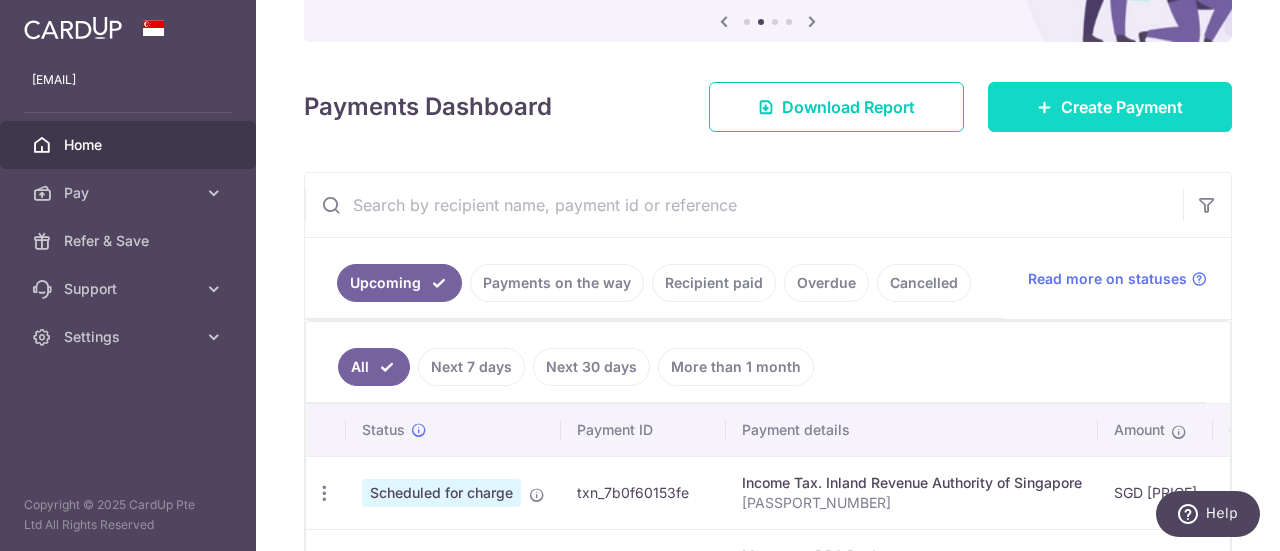 click on "Create Payment" at bounding box center [1122, 107] 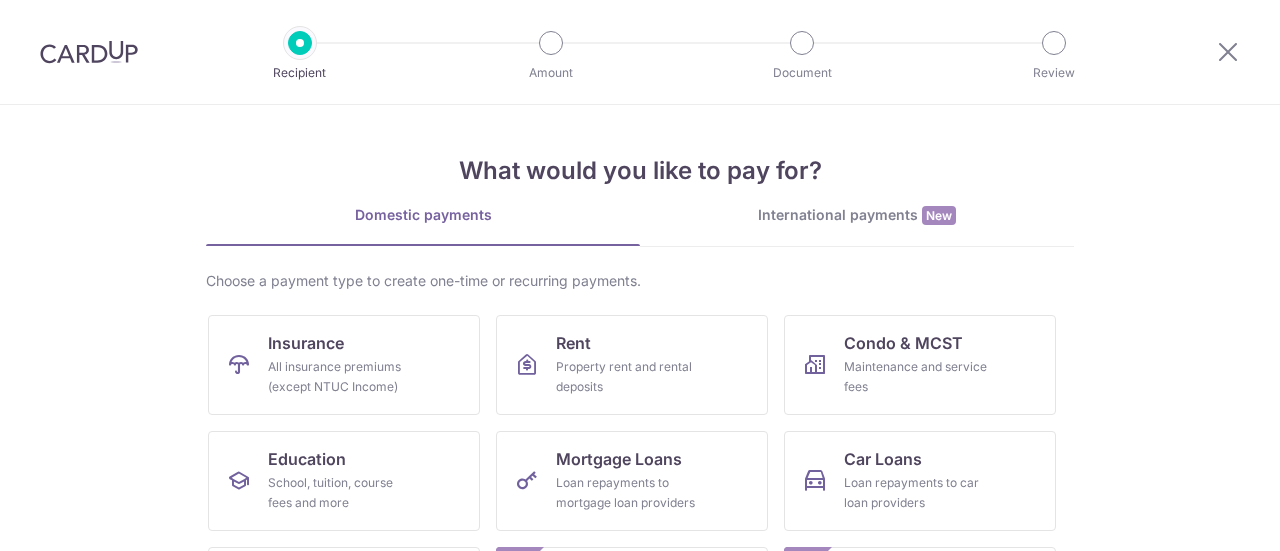 scroll, scrollTop: 0, scrollLeft: 0, axis: both 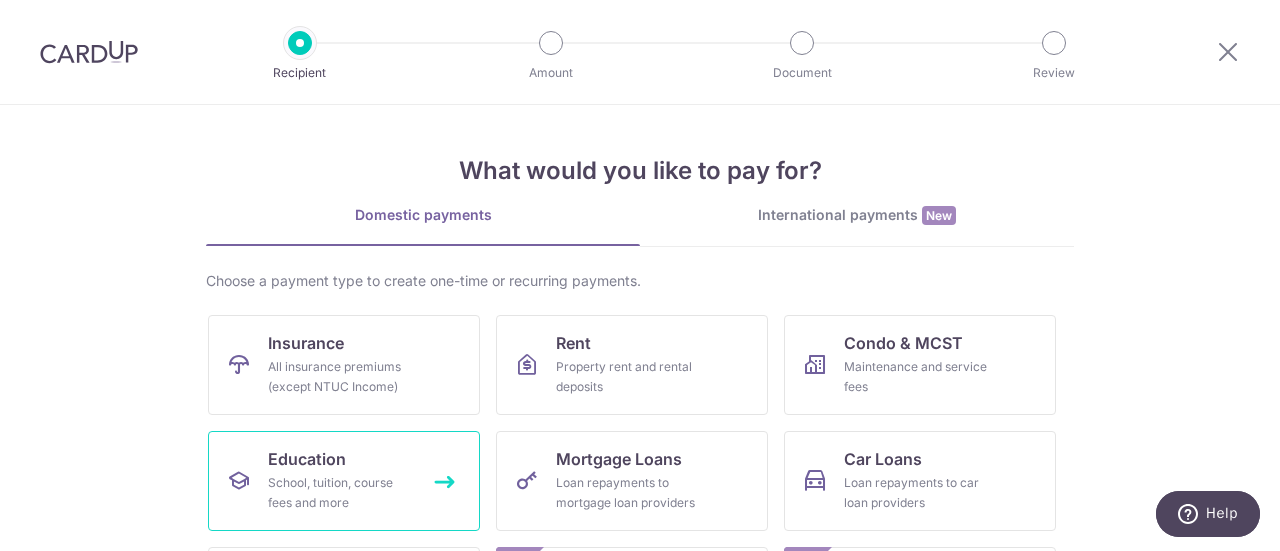 click on "Education School, tuition, course fees and more" at bounding box center (344, 481) 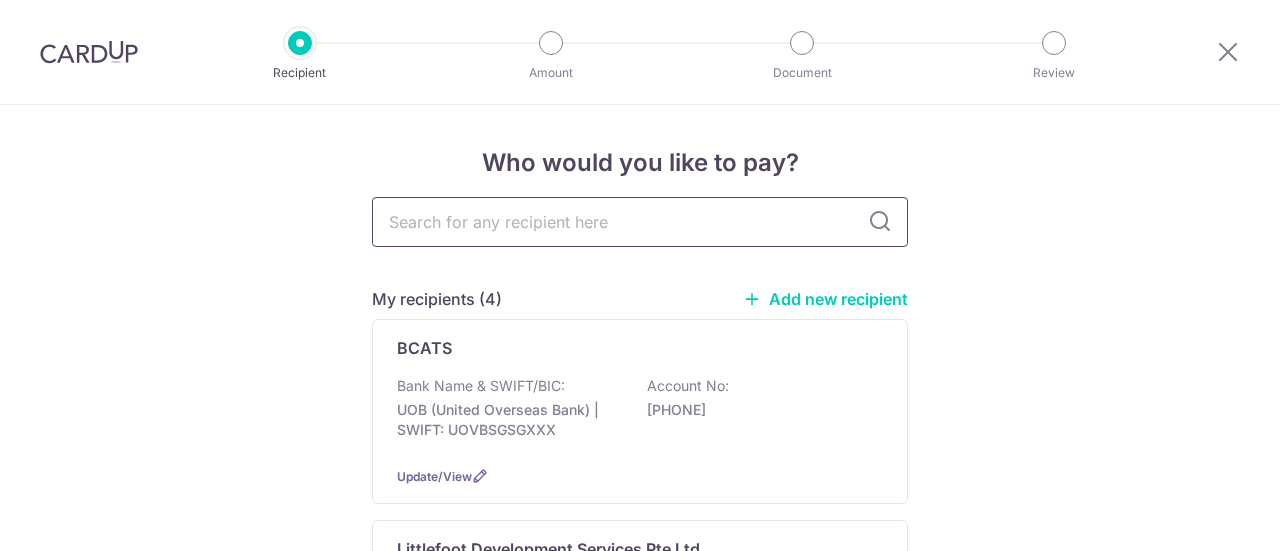 scroll, scrollTop: 0, scrollLeft: 0, axis: both 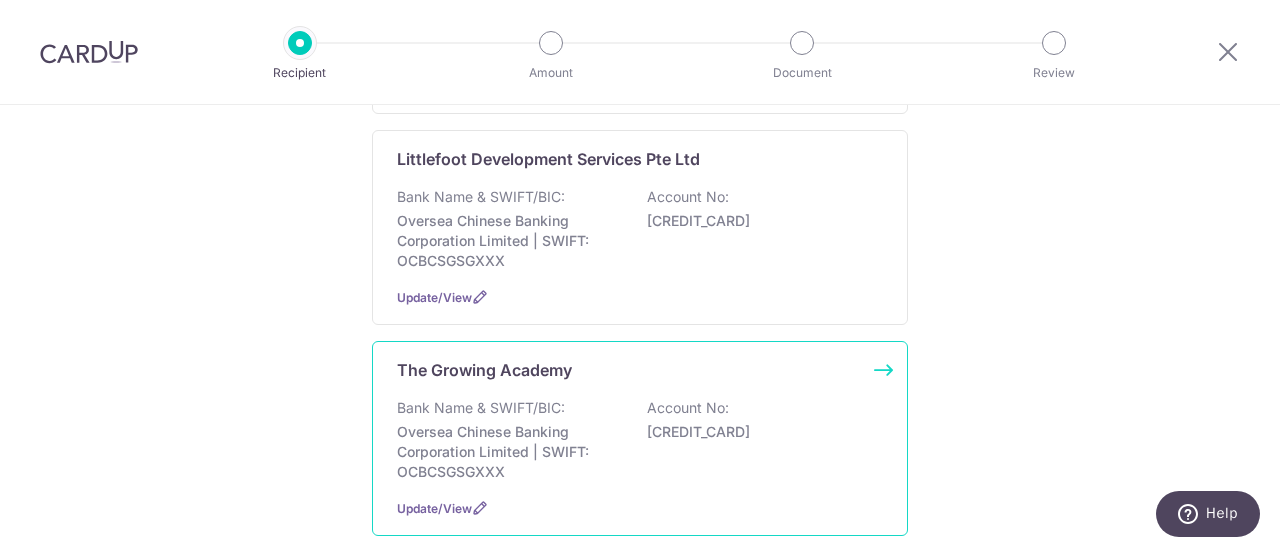 click on "Bank Name & SWIFT/BIC:" at bounding box center (481, 408) 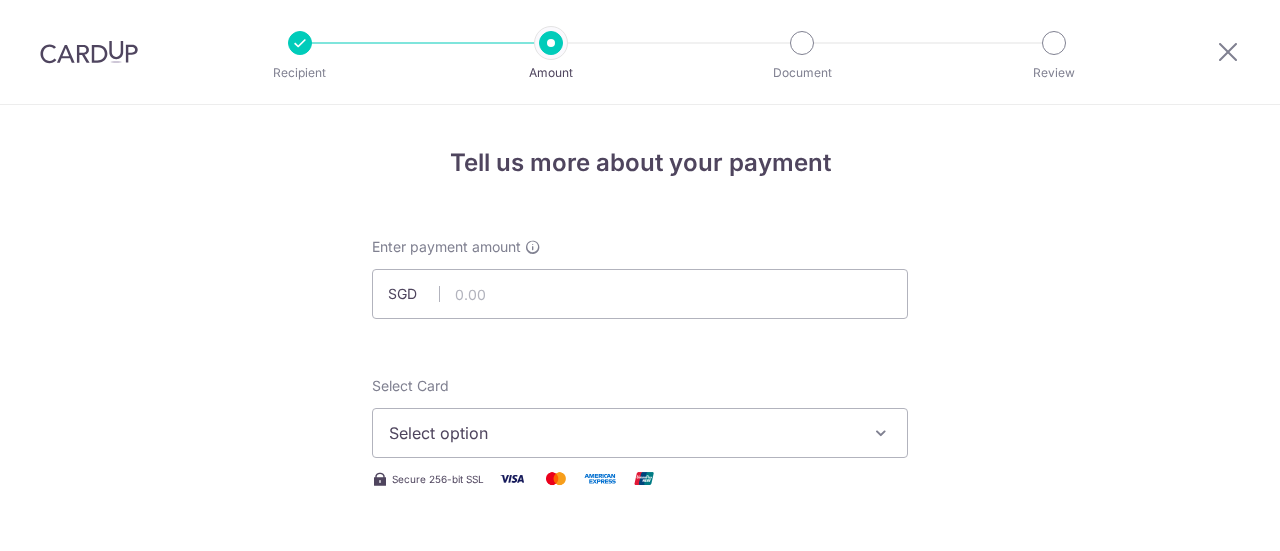 scroll, scrollTop: 0, scrollLeft: 0, axis: both 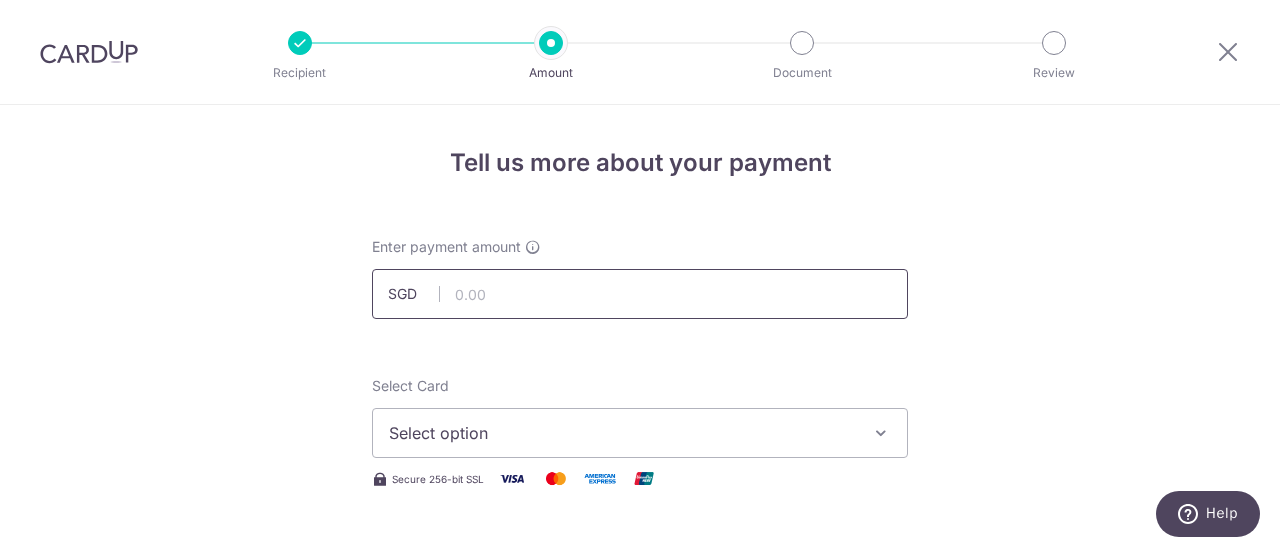 click at bounding box center [640, 294] 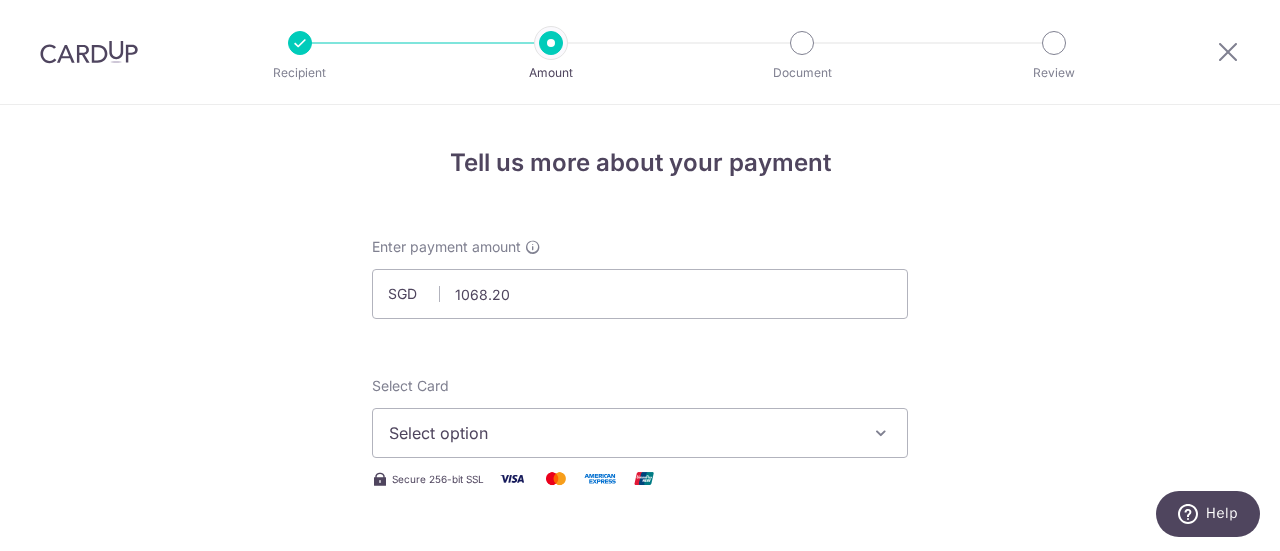 type on "1,068.20" 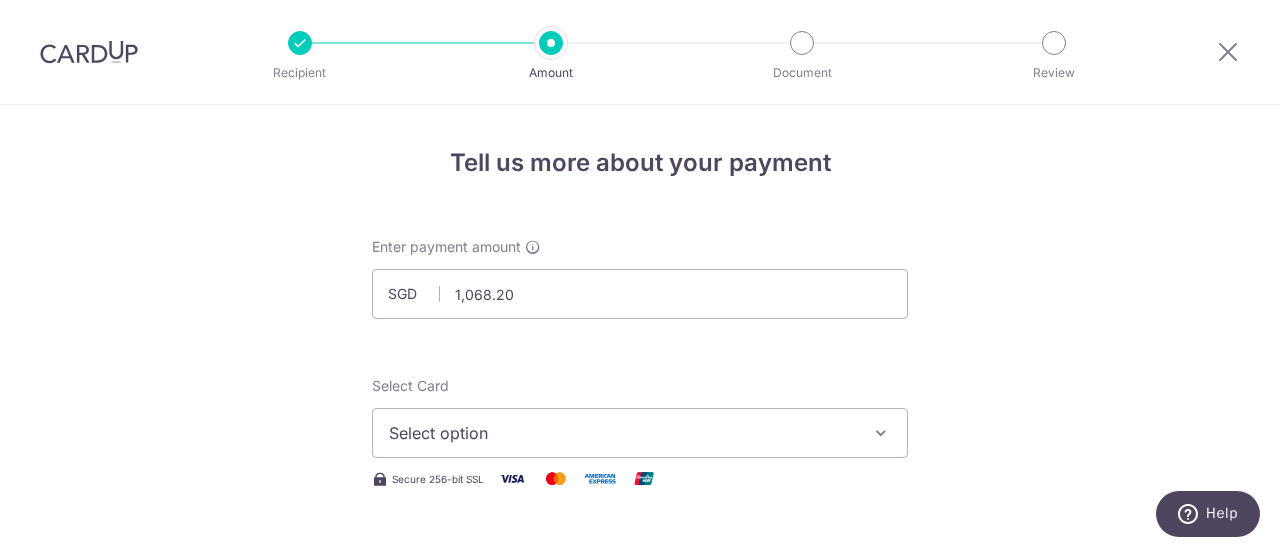 click on "Select option" at bounding box center [622, 433] 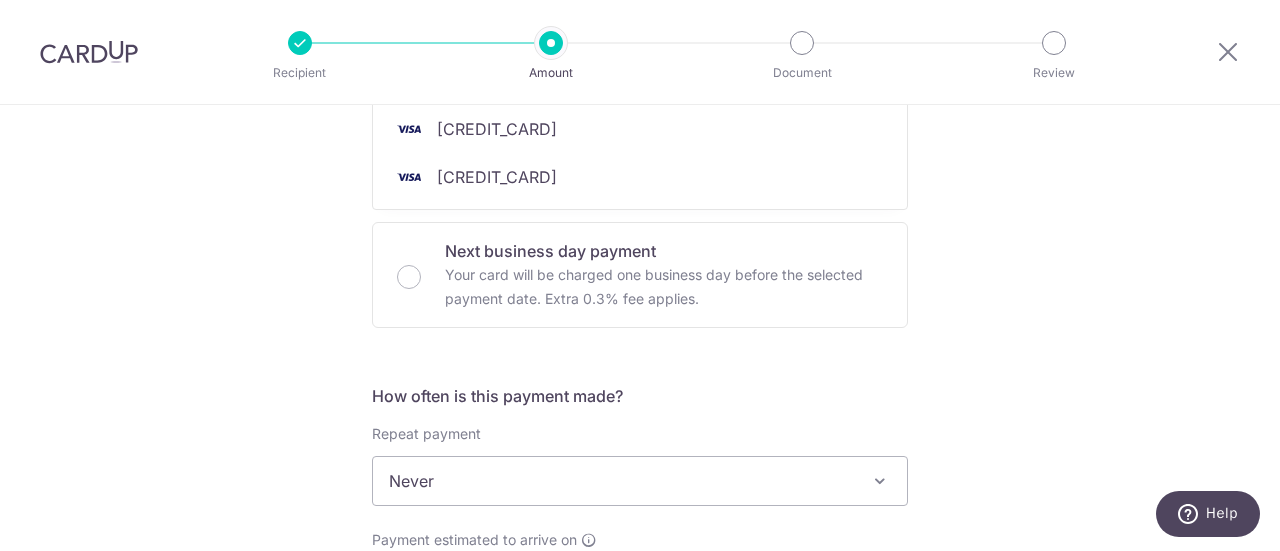 scroll, scrollTop: 358, scrollLeft: 0, axis: vertical 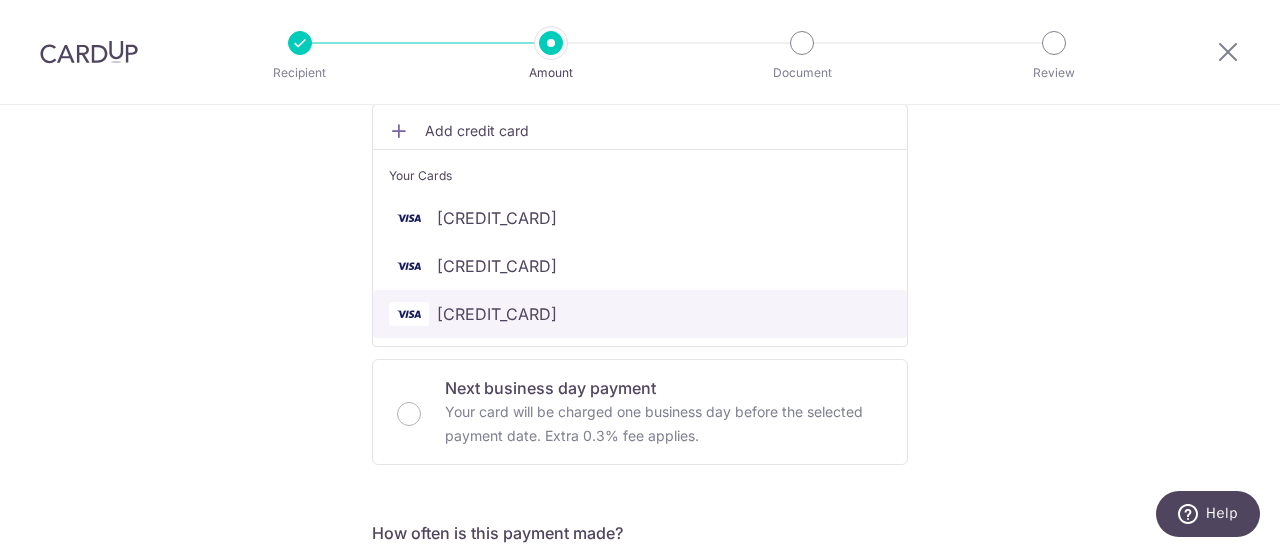 click on "**** 7203" at bounding box center (497, 314) 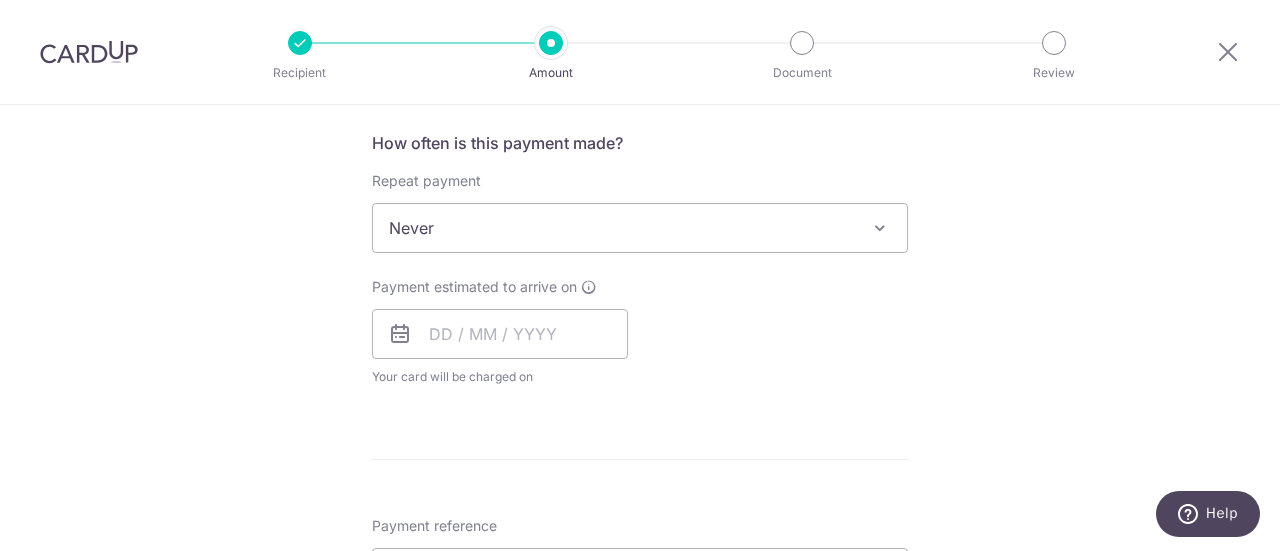 scroll, scrollTop: 754, scrollLeft: 0, axis: vertical 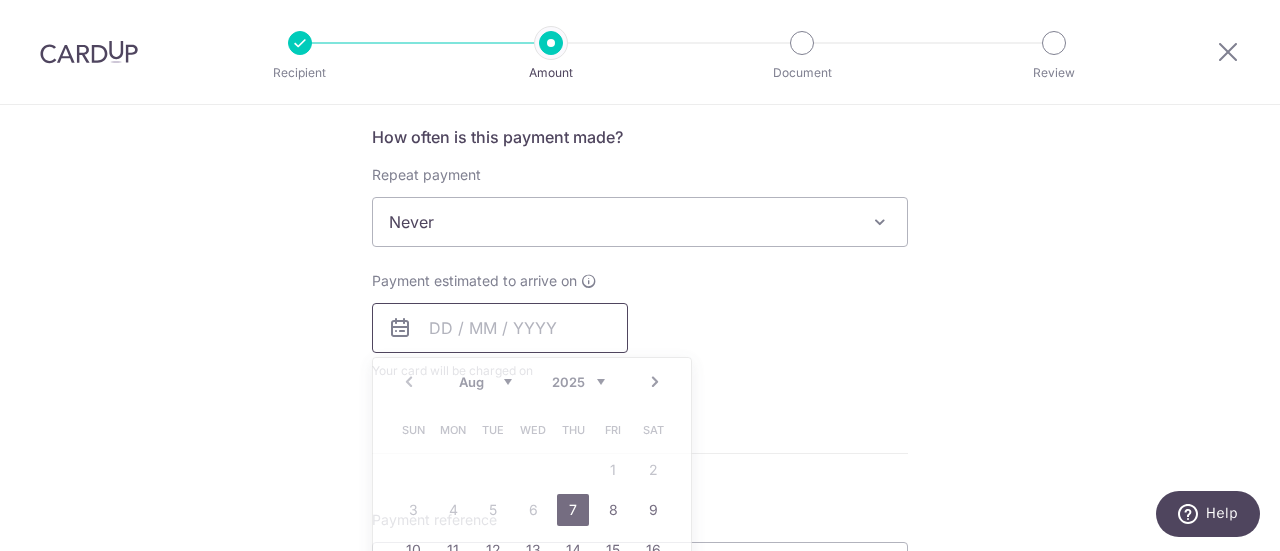 click at bounding box center [500, 328] 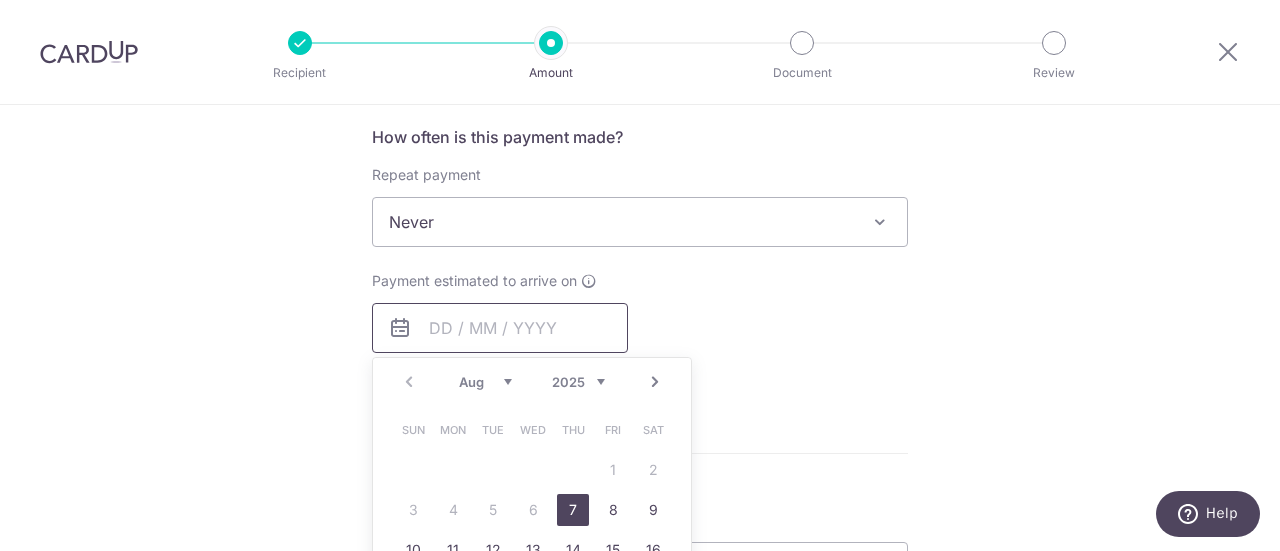 scroll, scrollTop: 0, scrollLeft: 0, axis: both 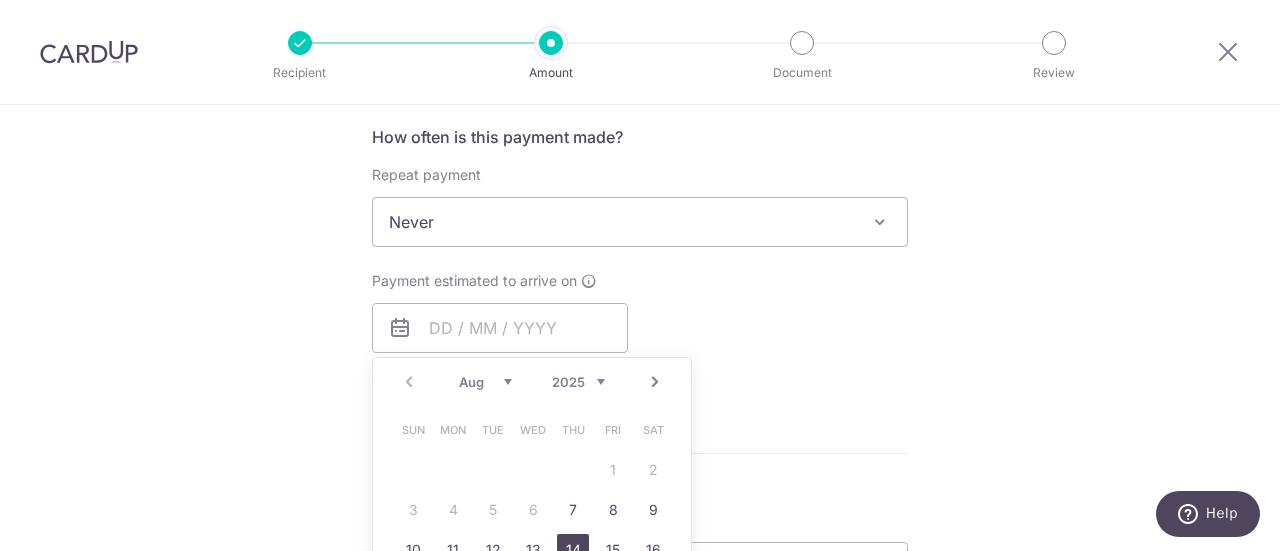click on "14" at bounding box center (573, 550) 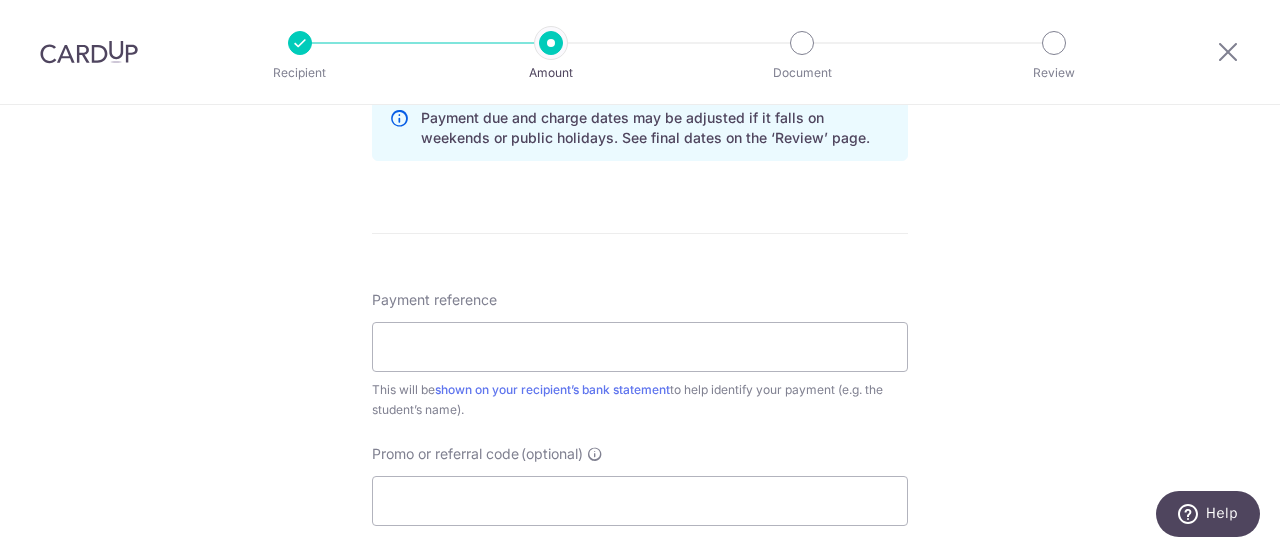 scroll, scrollTop: 1065, scrollLeft: 0, axis: vertical 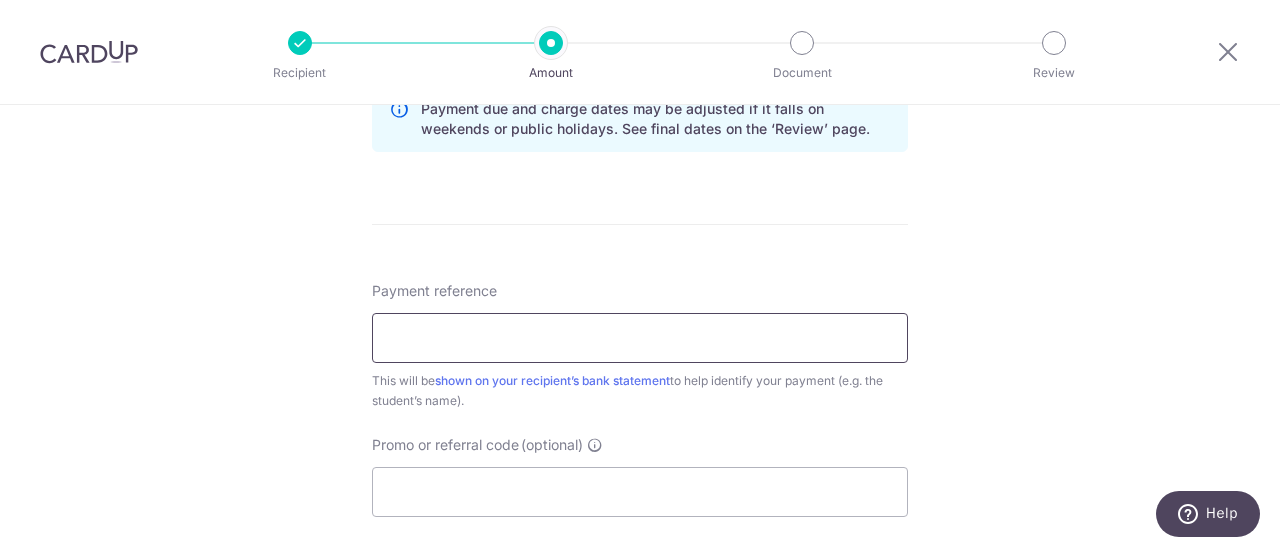 click on "Payment reference" at bounding box center (640, 338) 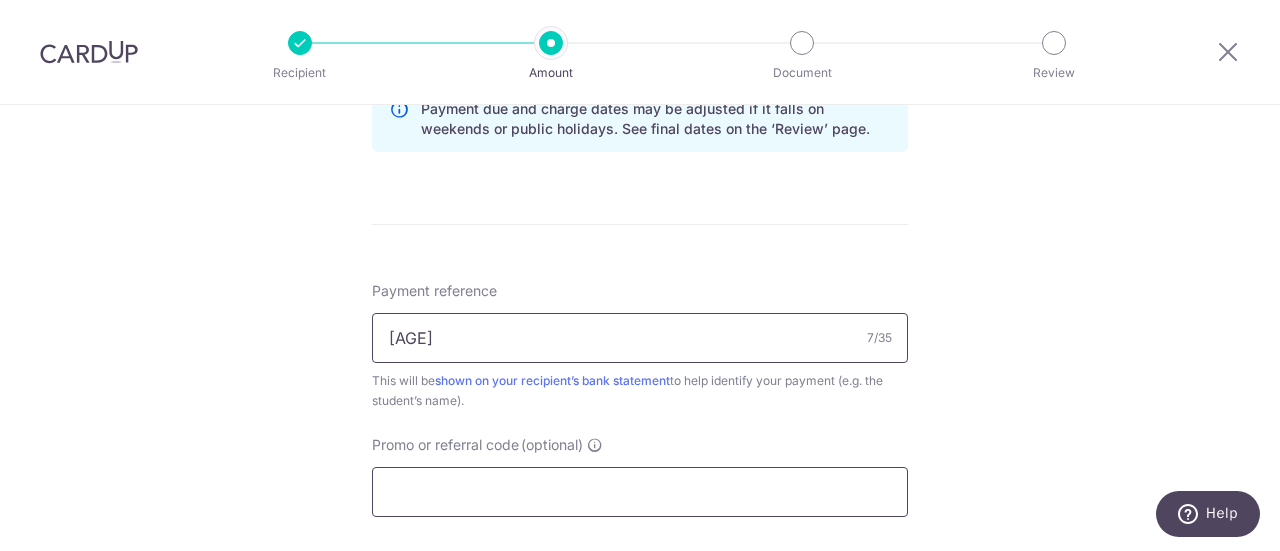 type on "25 4082" 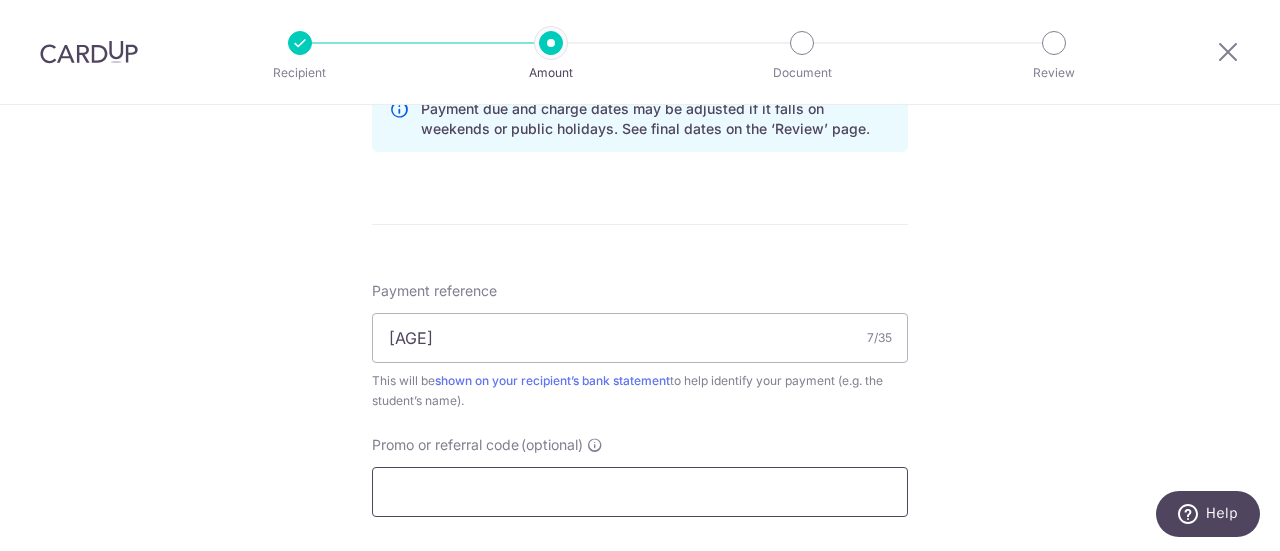 click on "Promo or referral code
(optional)" at bounding box center (640, 492) 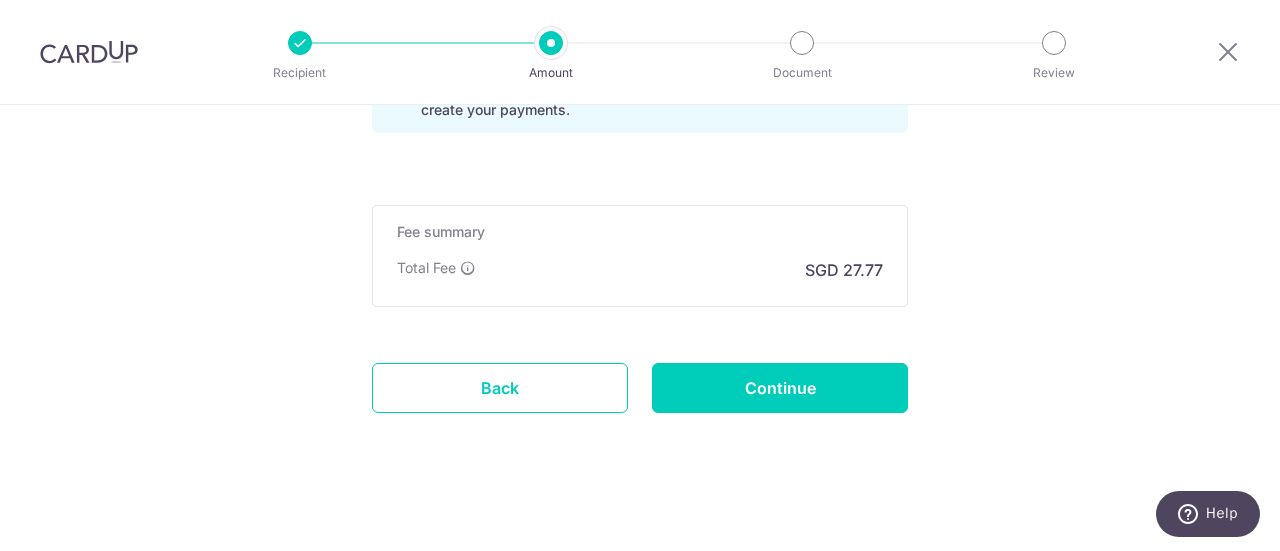 scroll, scrollTop: 1529, scrollLeft: 0, axis: vertical 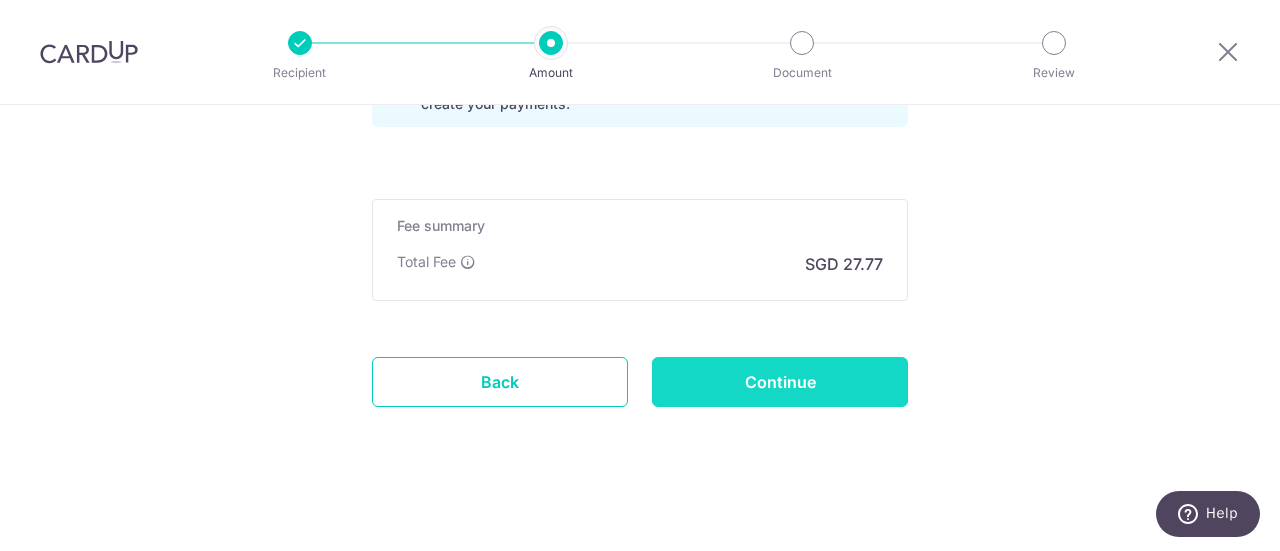 type on "OFF225" 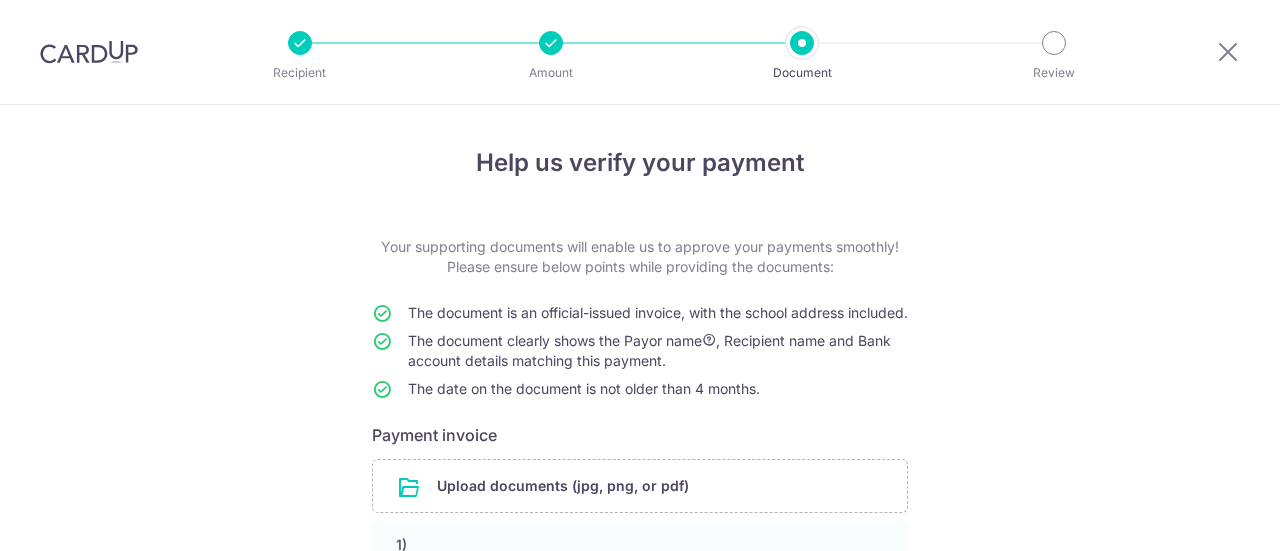 scroll, scrollTop: 0, scrollLeft: 0, axis: both 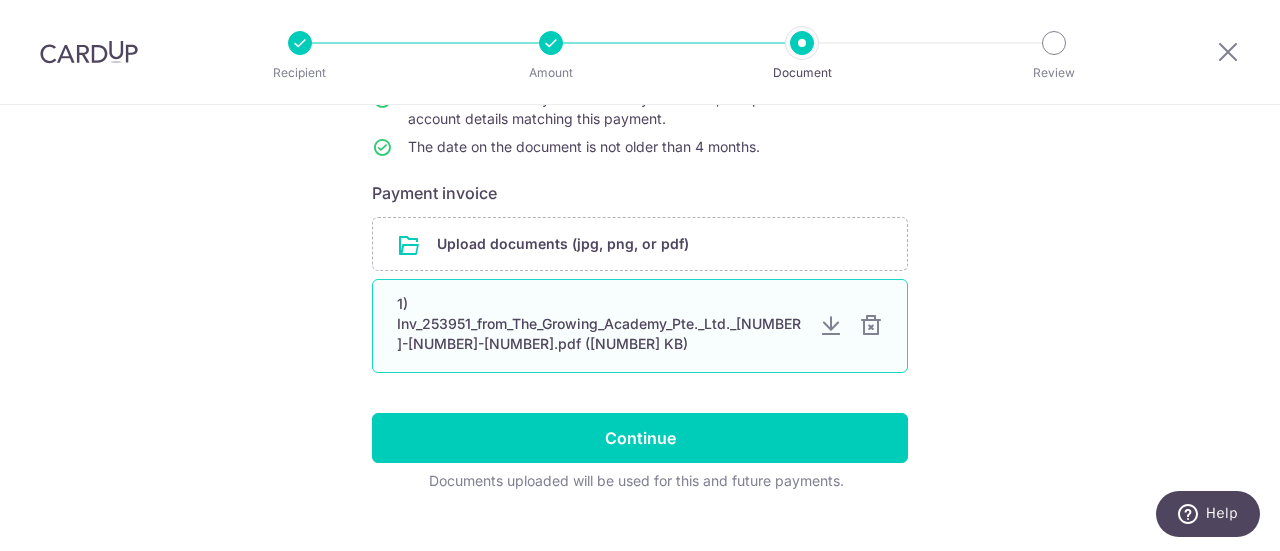 click at bounding box center [871, 326] 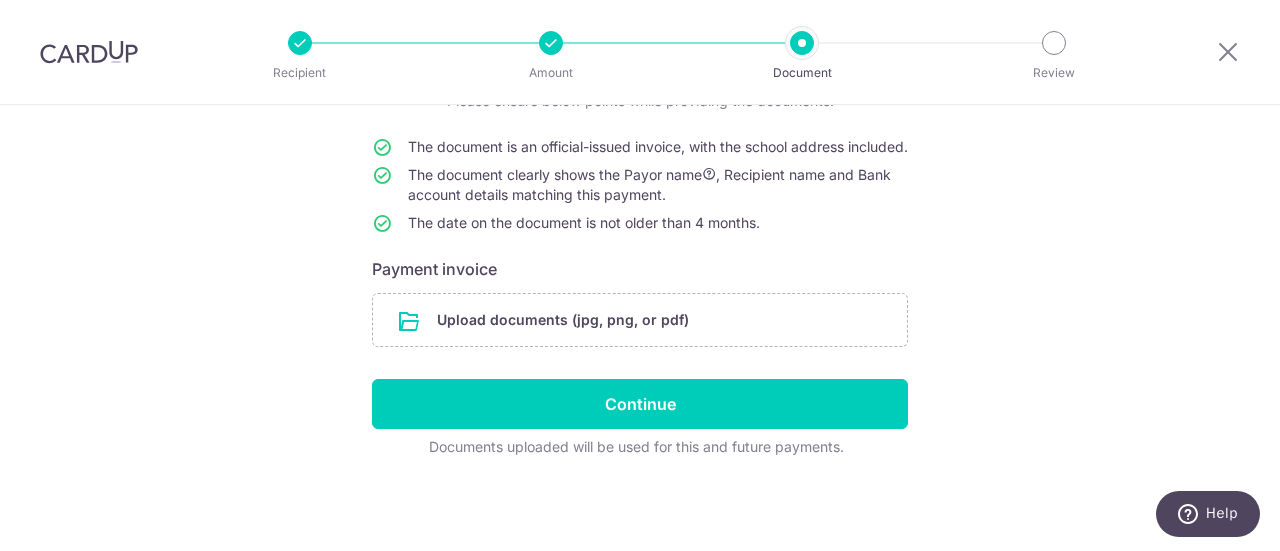 scroll, scrollTop: 184, scrollLeft: 0, axis: vertical 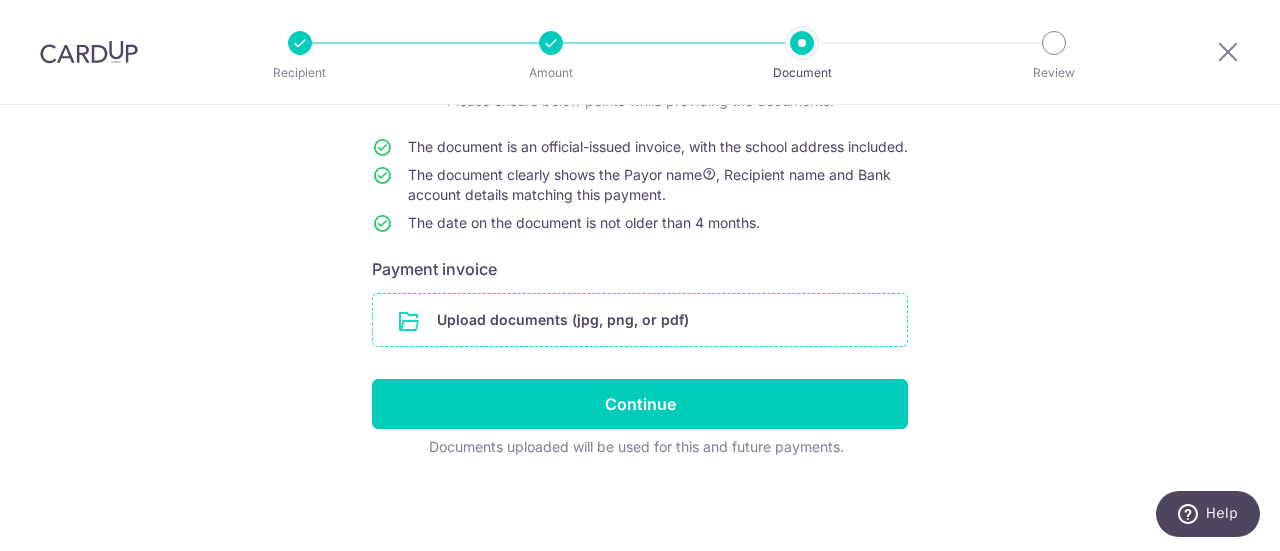 click at bounding box center (640, 320) 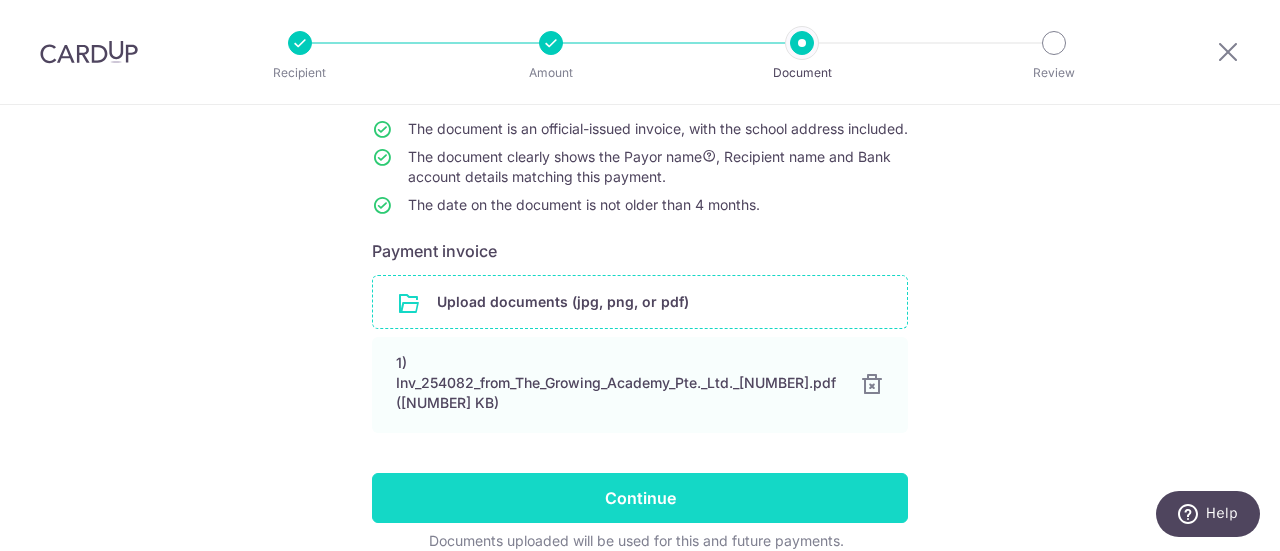 click on "Continue" at bounding box center [640, 498] 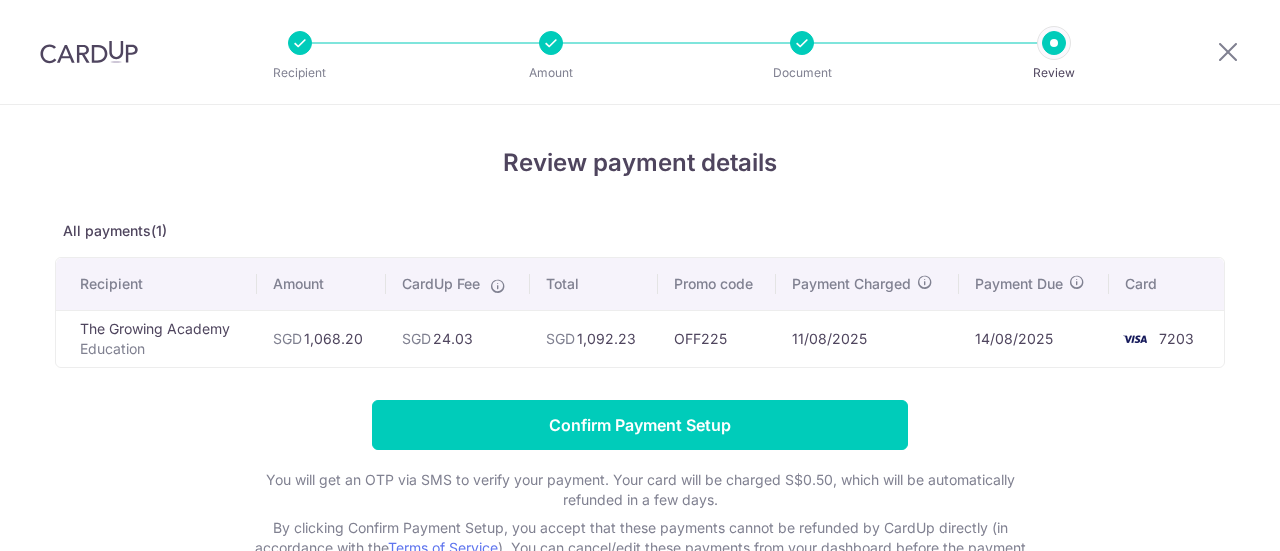 scroll, scrollTop: 0, scrollLeft: 0, axis: both 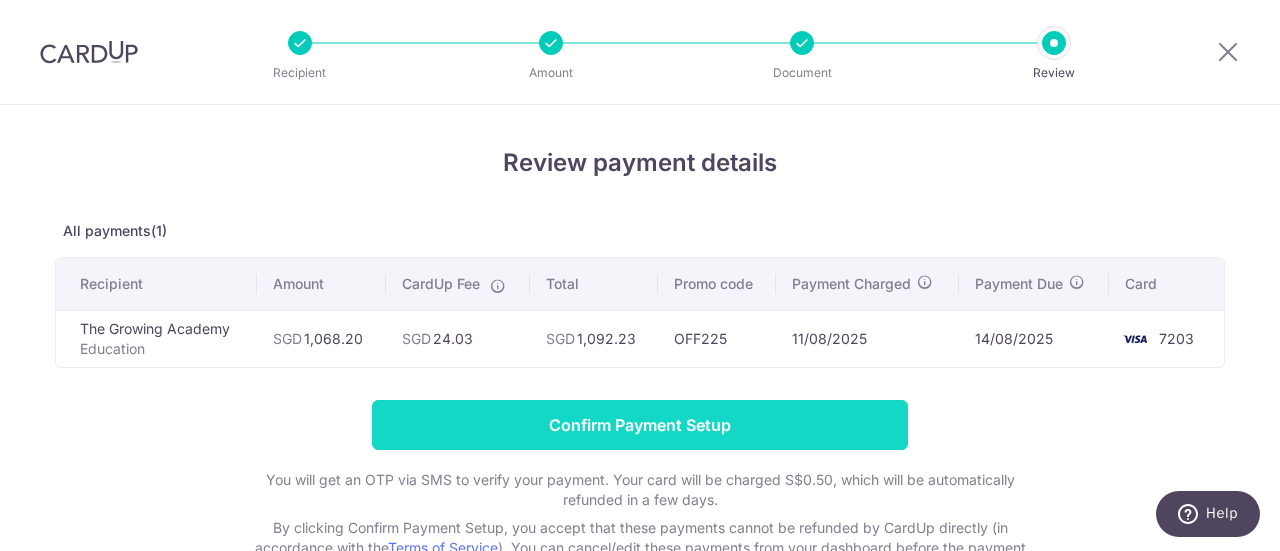 click on "Confirm Payment Setup" at bounding box center (640, 425) 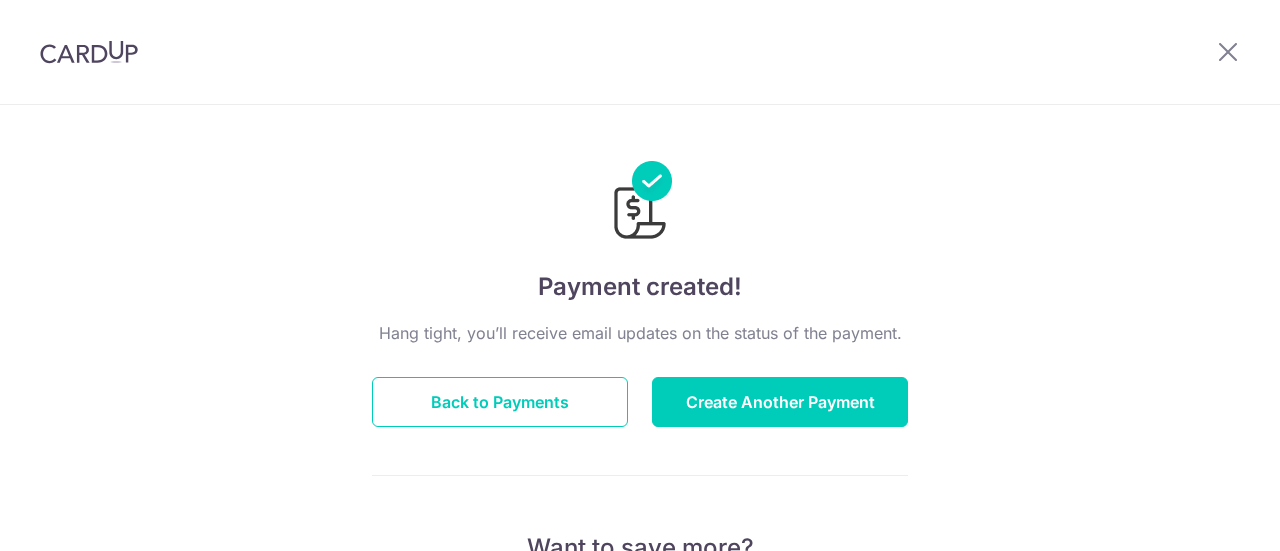 scroll, scrollTop: 0, scrollLeft: 0, axis: both 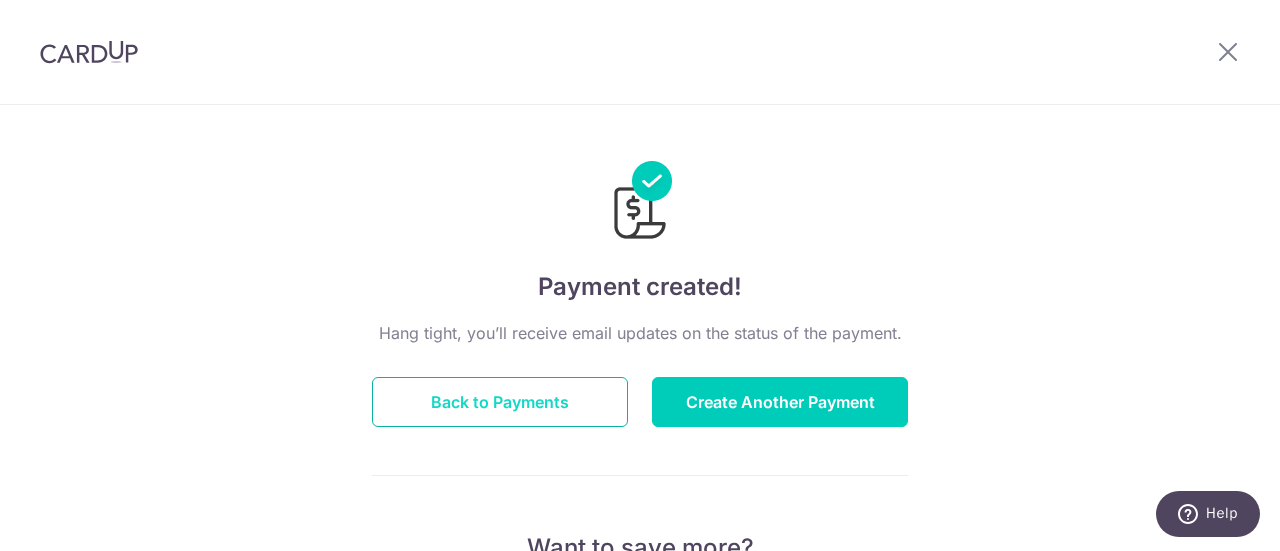 click on "Back to Payments" at bounding box center [500, 402] 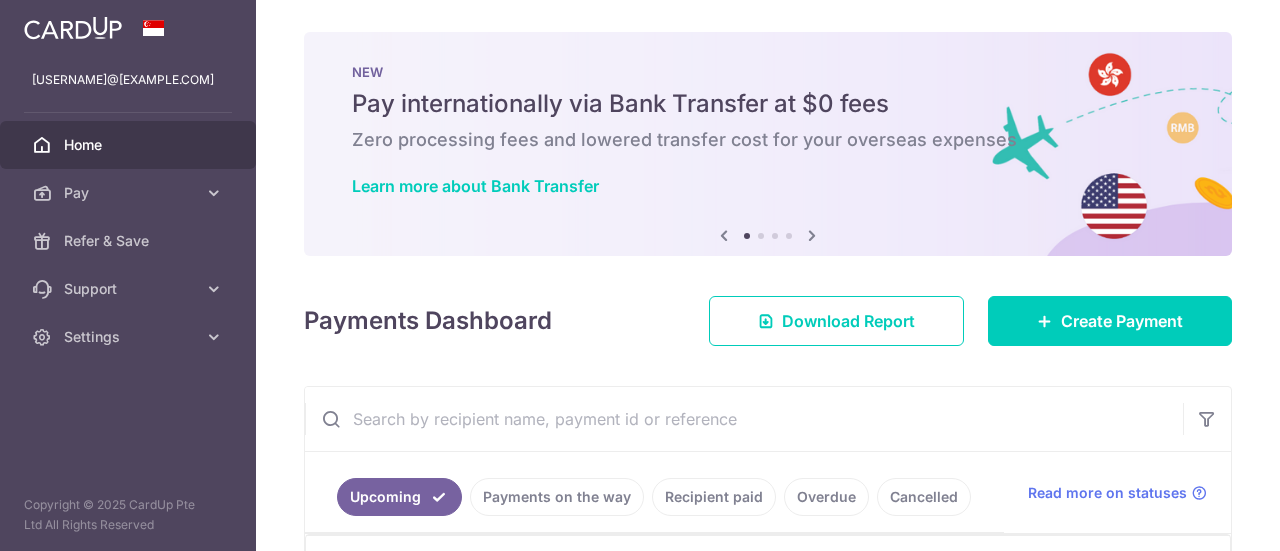 scroll, scrollTop: 0, scrollLeft: 0, axis: both 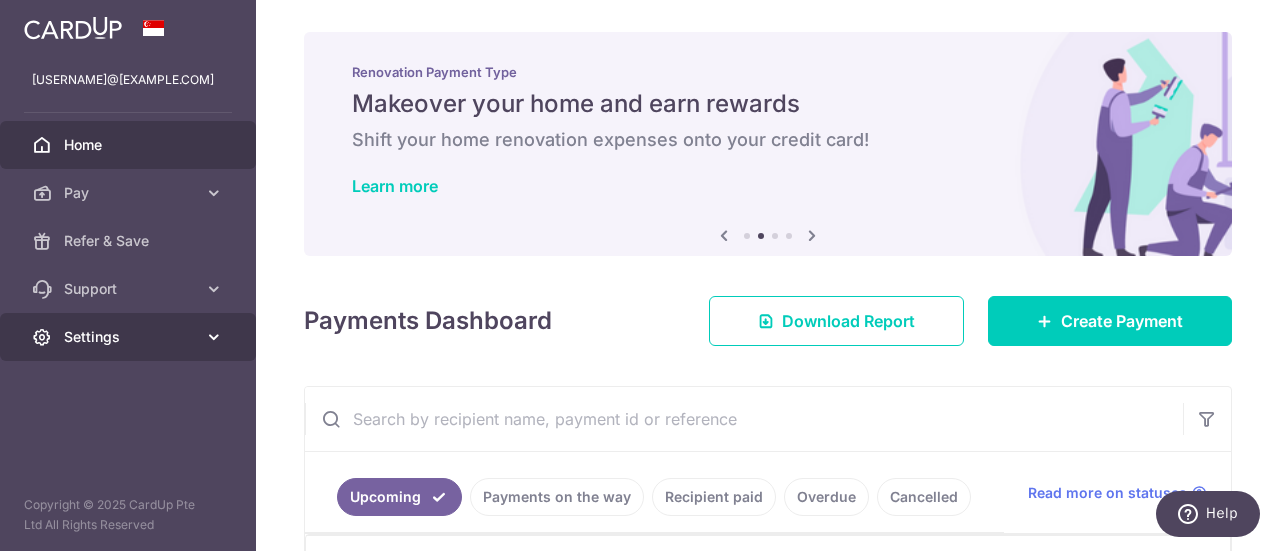 click at bounding box center (214, 337) 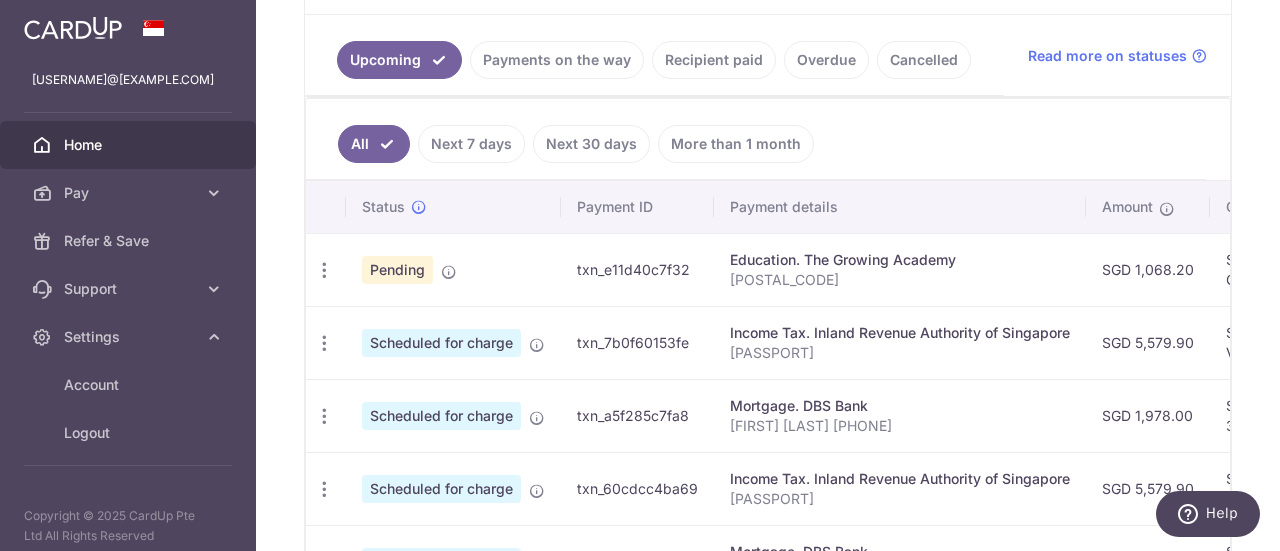 scroll, scrollTop: 454, scrollLeft: 0, axis: vertical 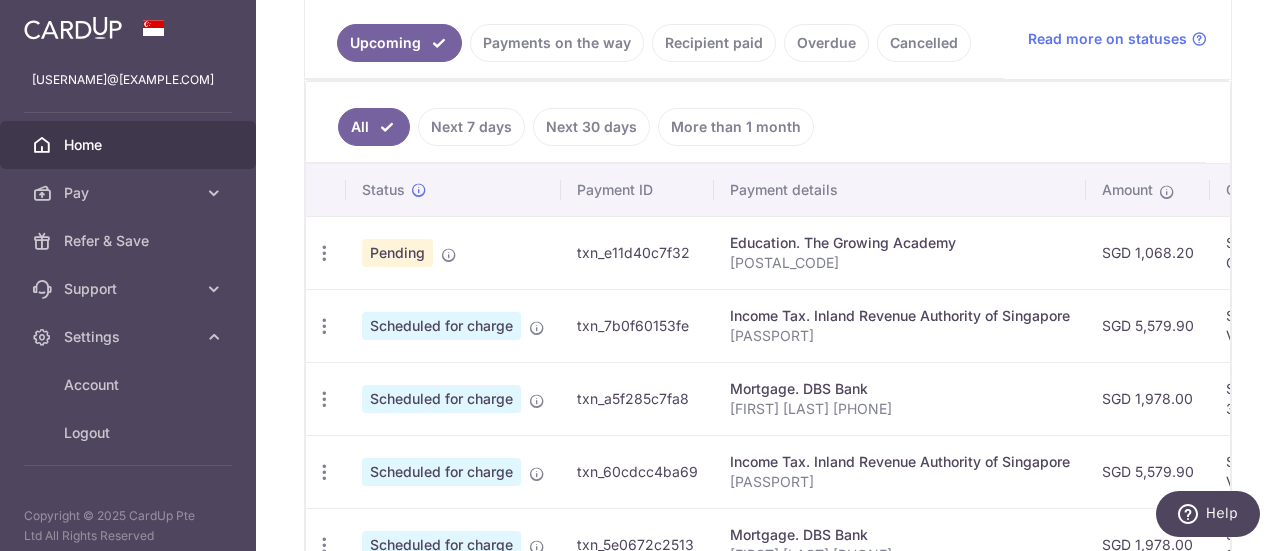 click on "25 4082" at bounding box center (900, 263) 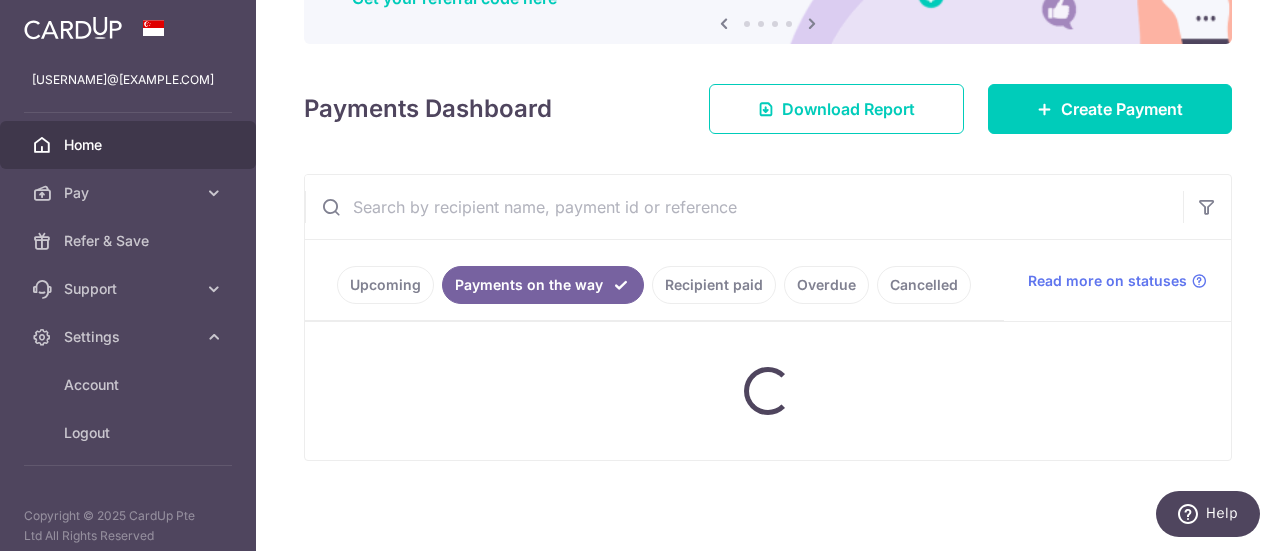 scroll, scrollTop: 346, scrollLeft: 0, axis: vertical 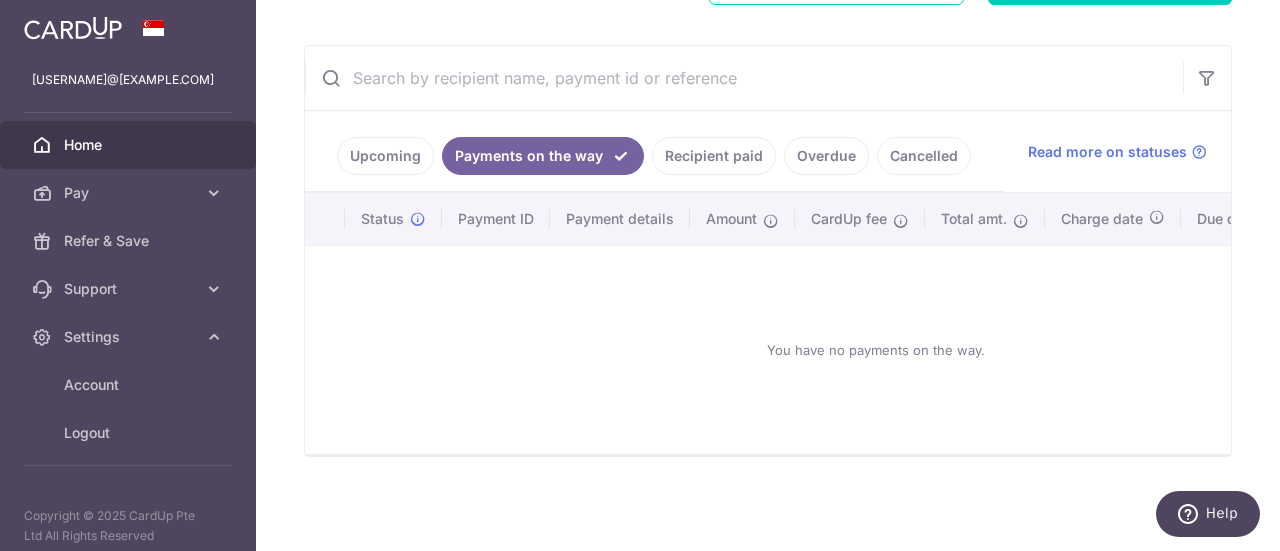 click on "Upcoming" at bounding box center (385, 156) 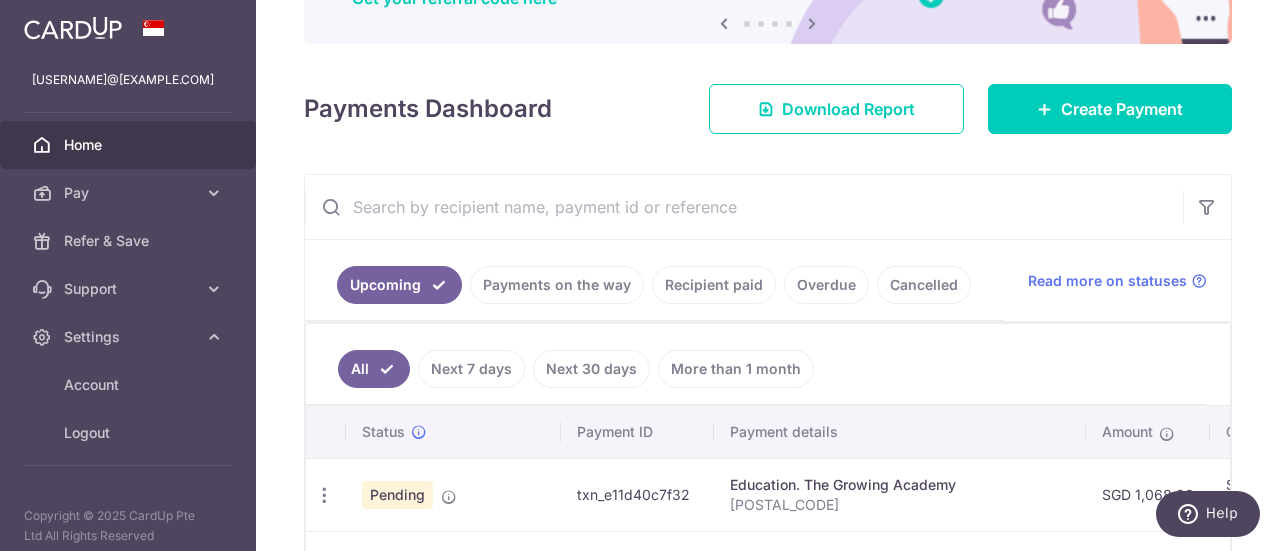 scroll, scrollTop: 454, scrollLeft: 0, axis: vertical 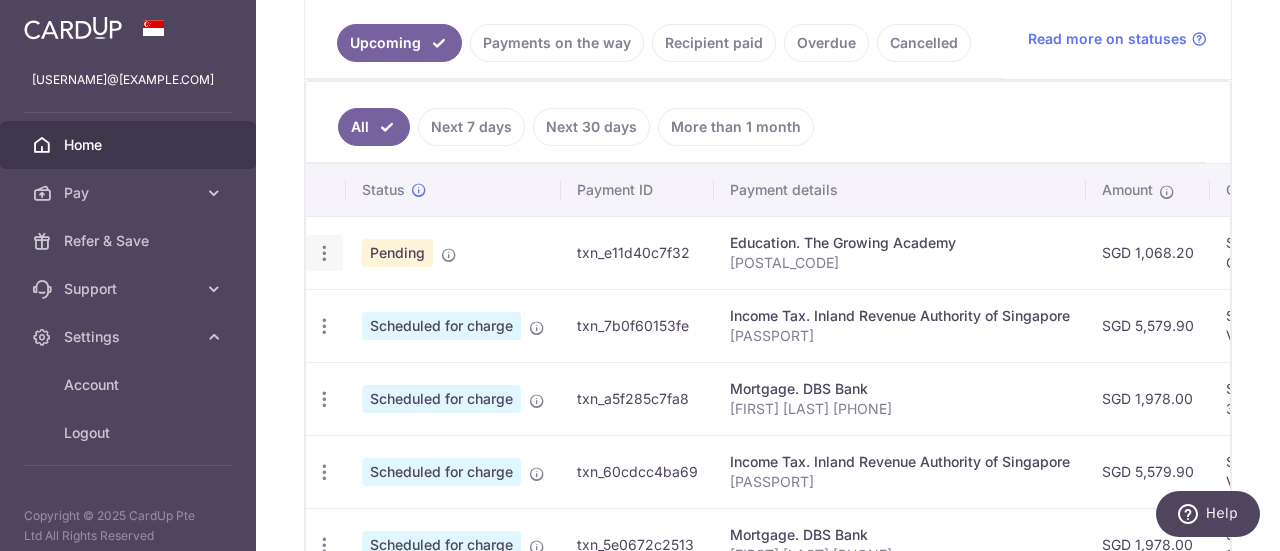 click at bounding box center [324, 253] 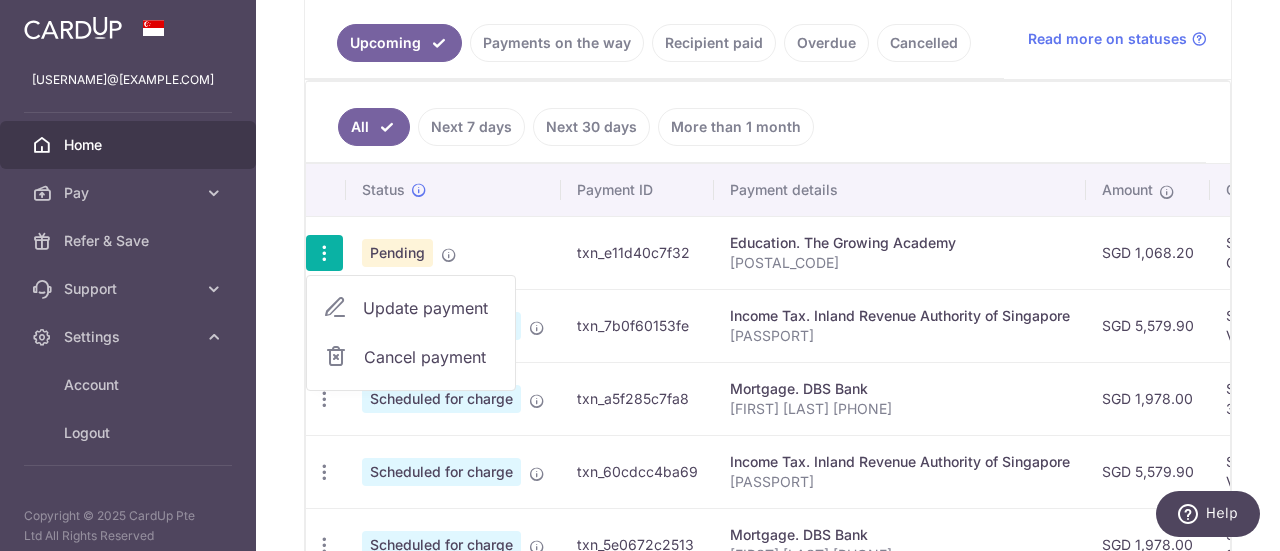 click on "25 4082" at bounding box center (900, 263) 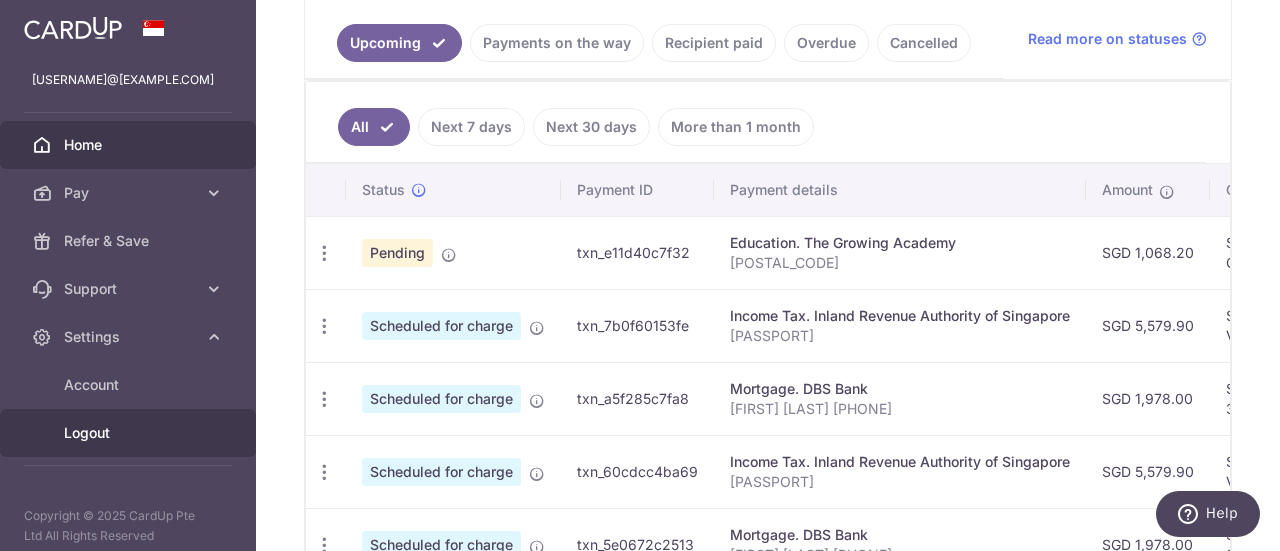 click on "Logout" at bounding box center (128, 433) 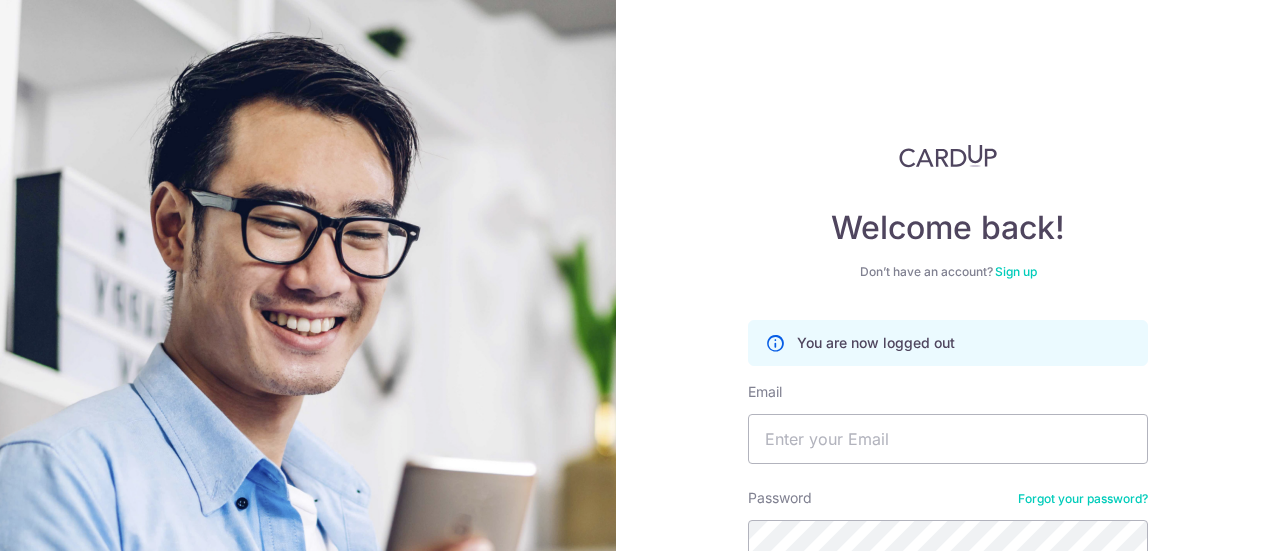 scroll, scrollTop: 0, scrollLeft: 0, axis: both 